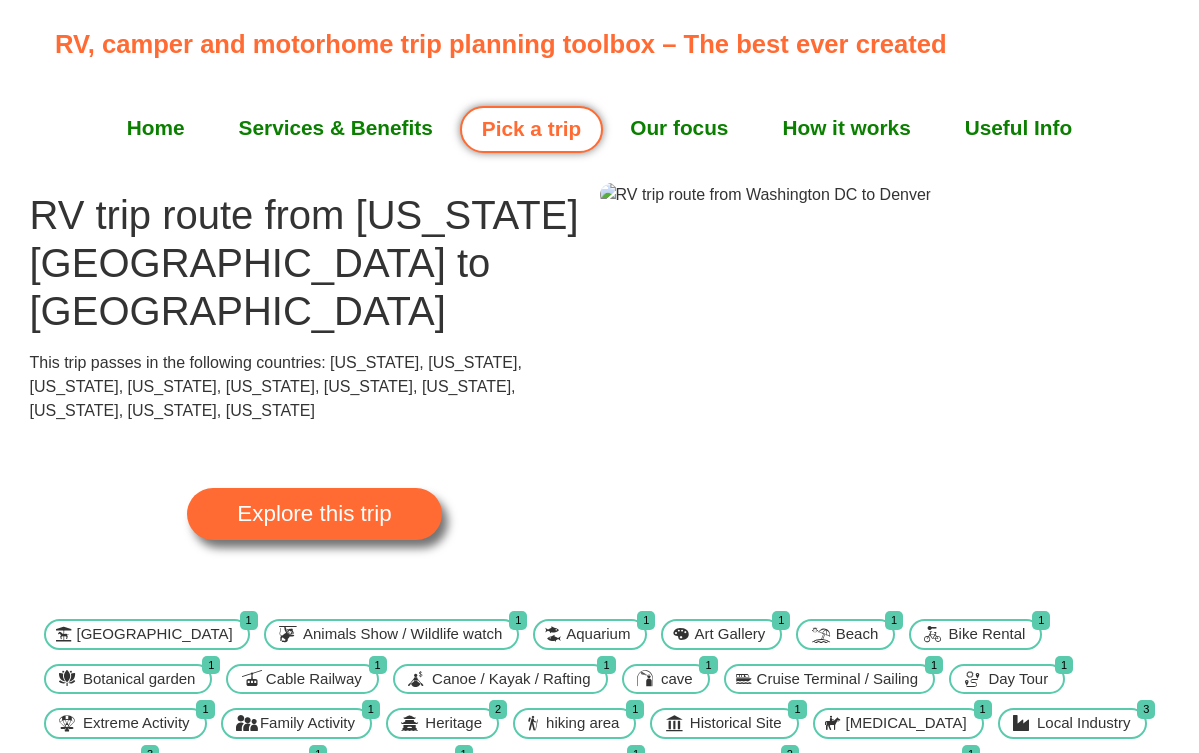 scroll, scrollTop: 0, scrollLeft: 0, axis: both 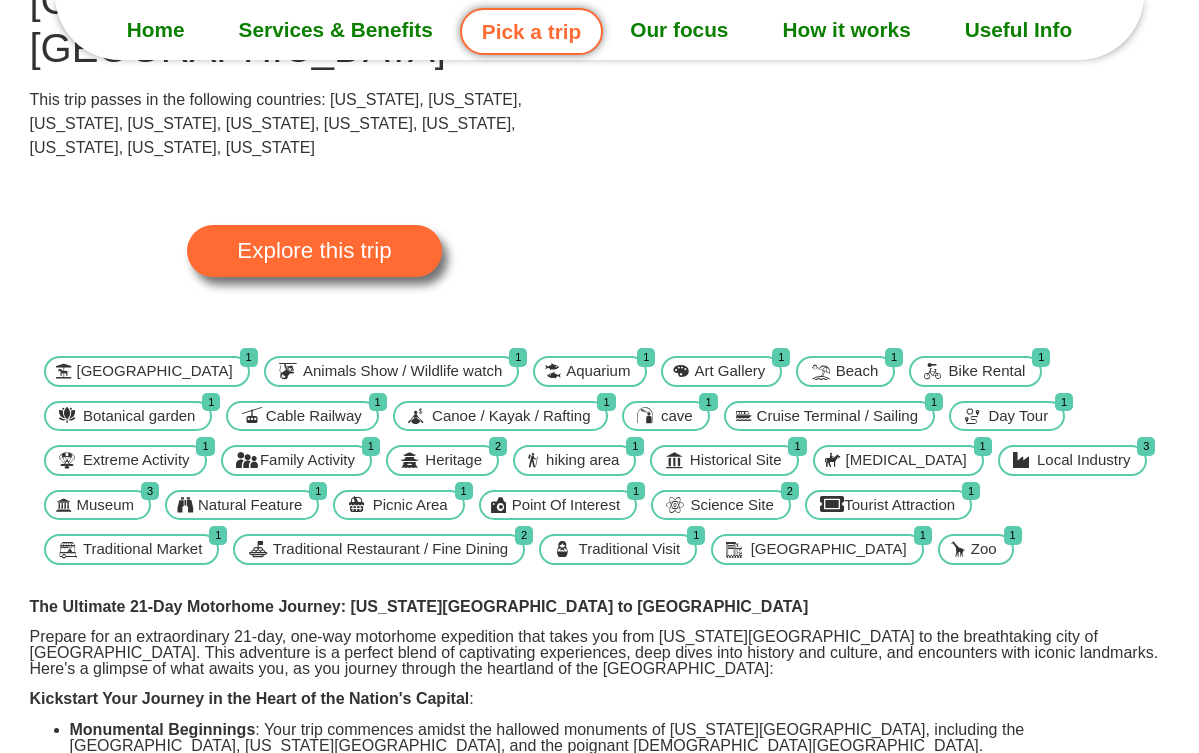 click at bounding box center [766, -68] 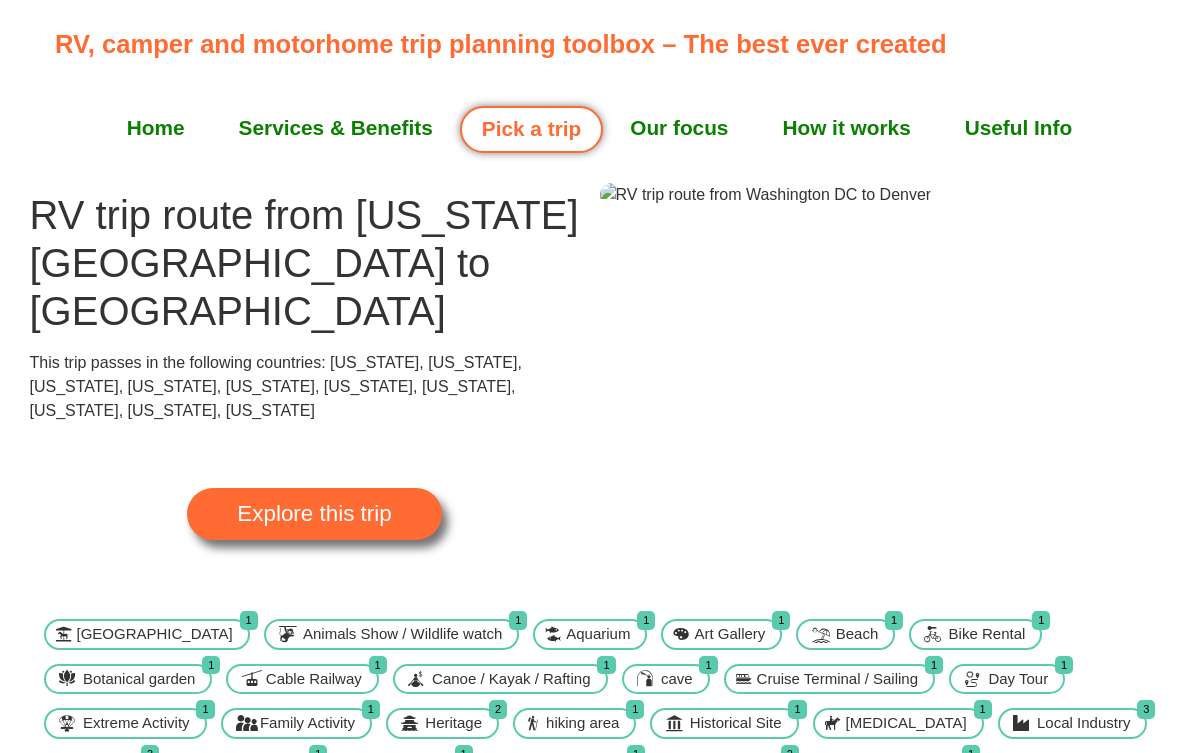 scroll, scrollTop: 0, scrollLeft: 0, axis: both 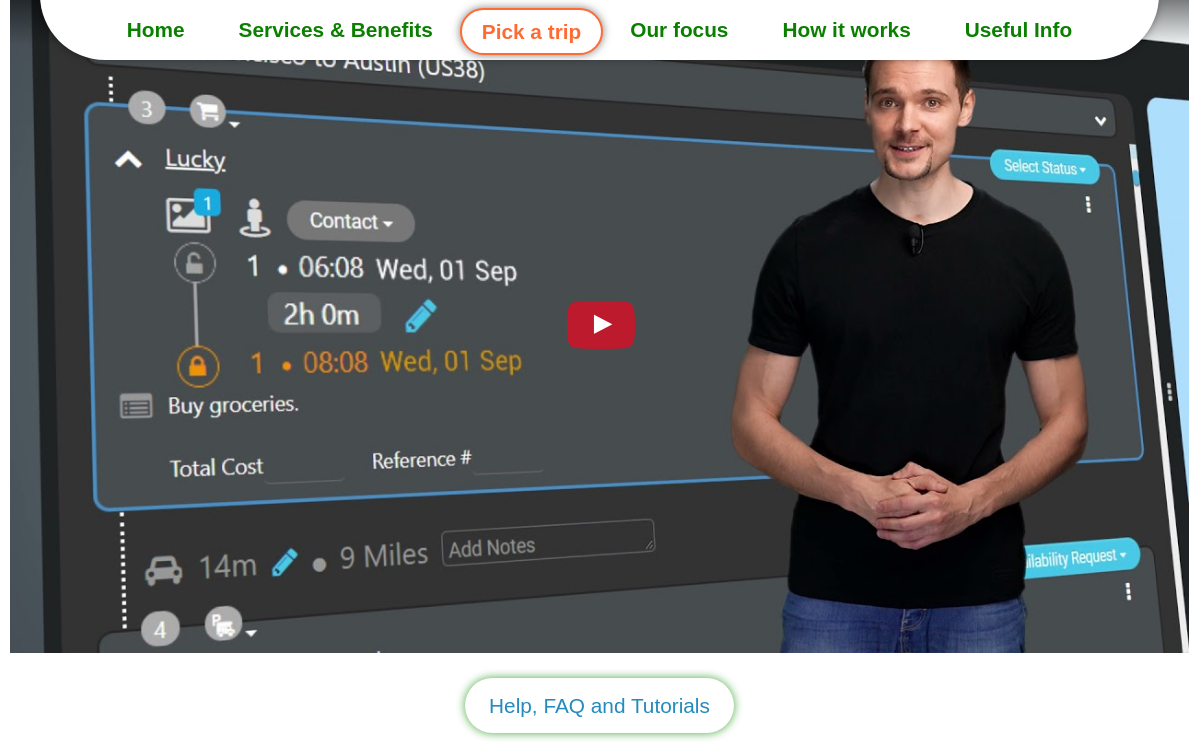 click at bounding box center [600, 322] 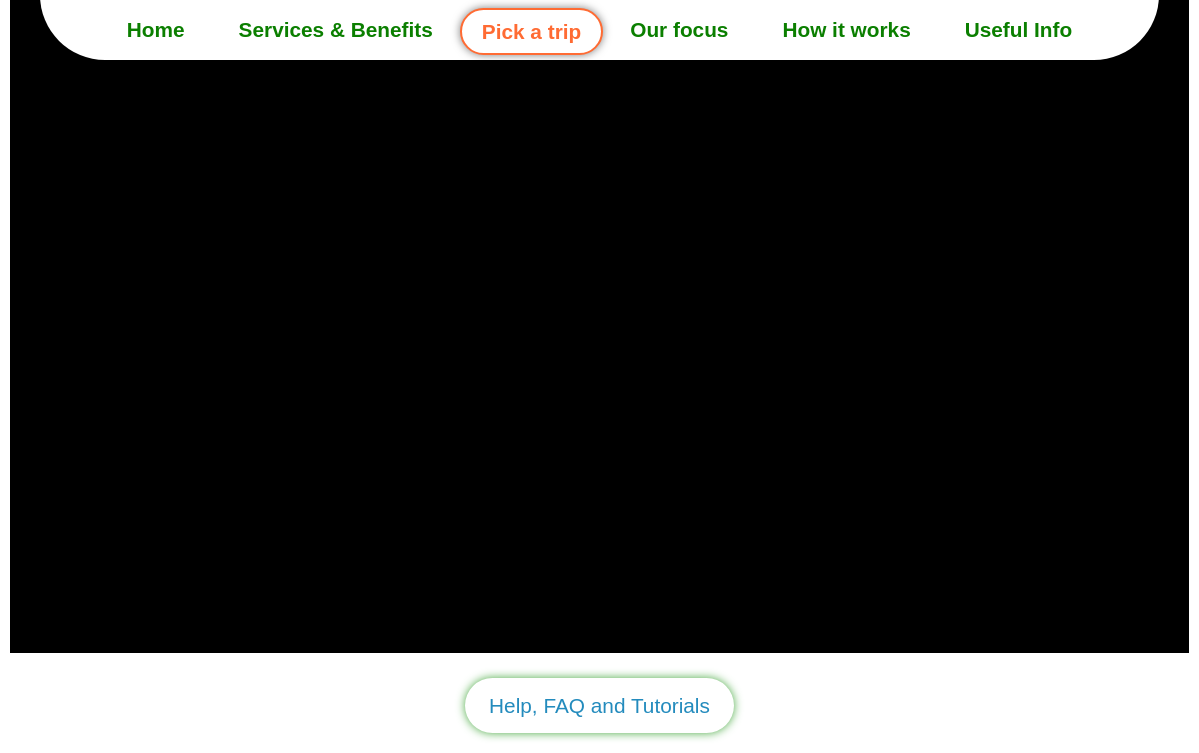 click on "Home" 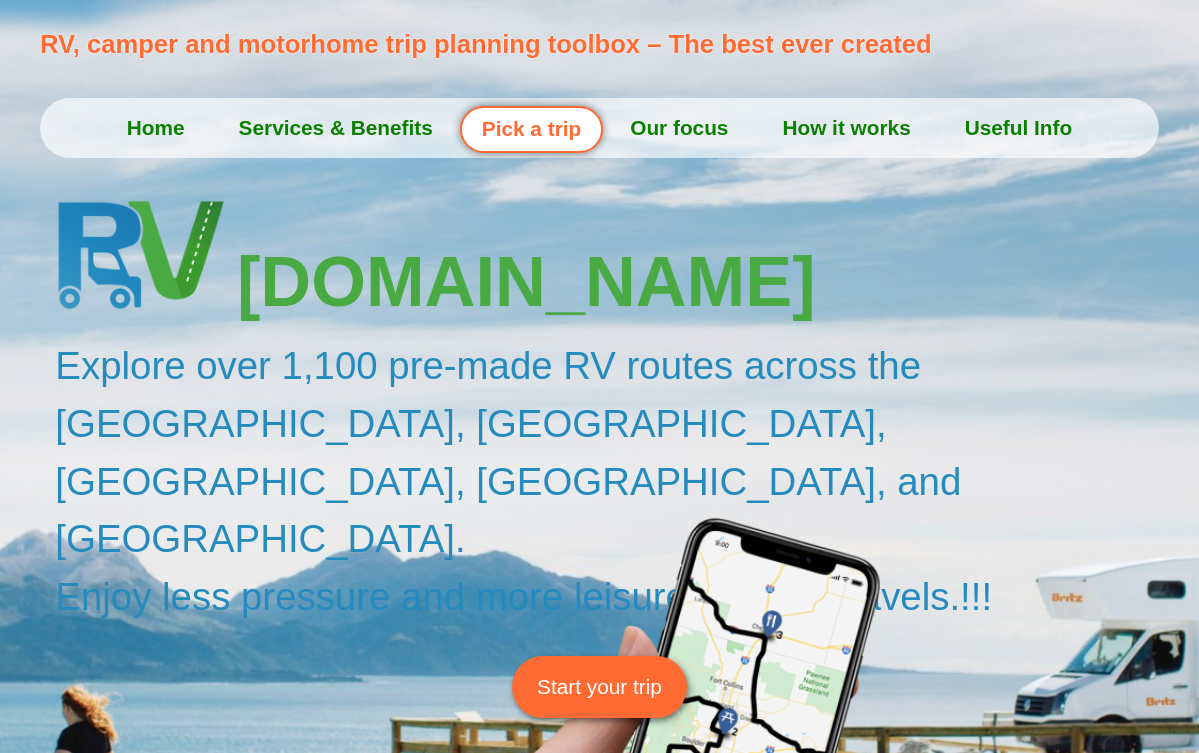 scroll, scrollTop: 0, scrollLeft: 0, axis: both 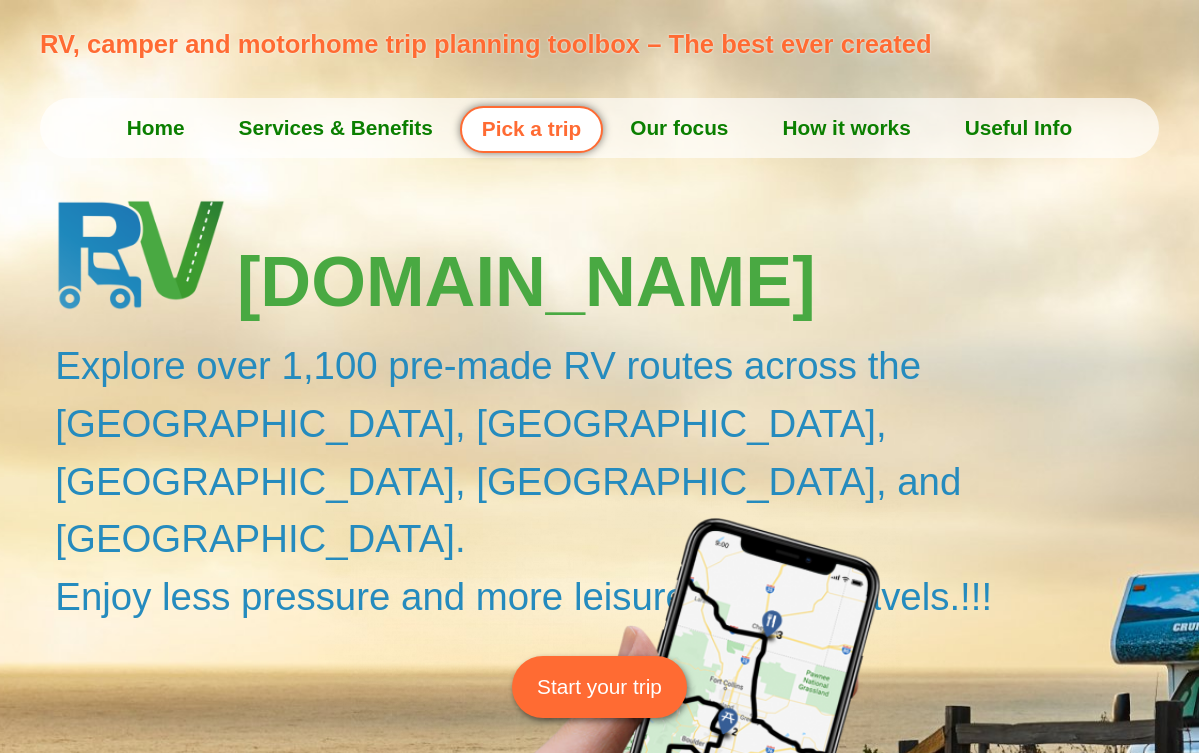 click on "Pick a trip" 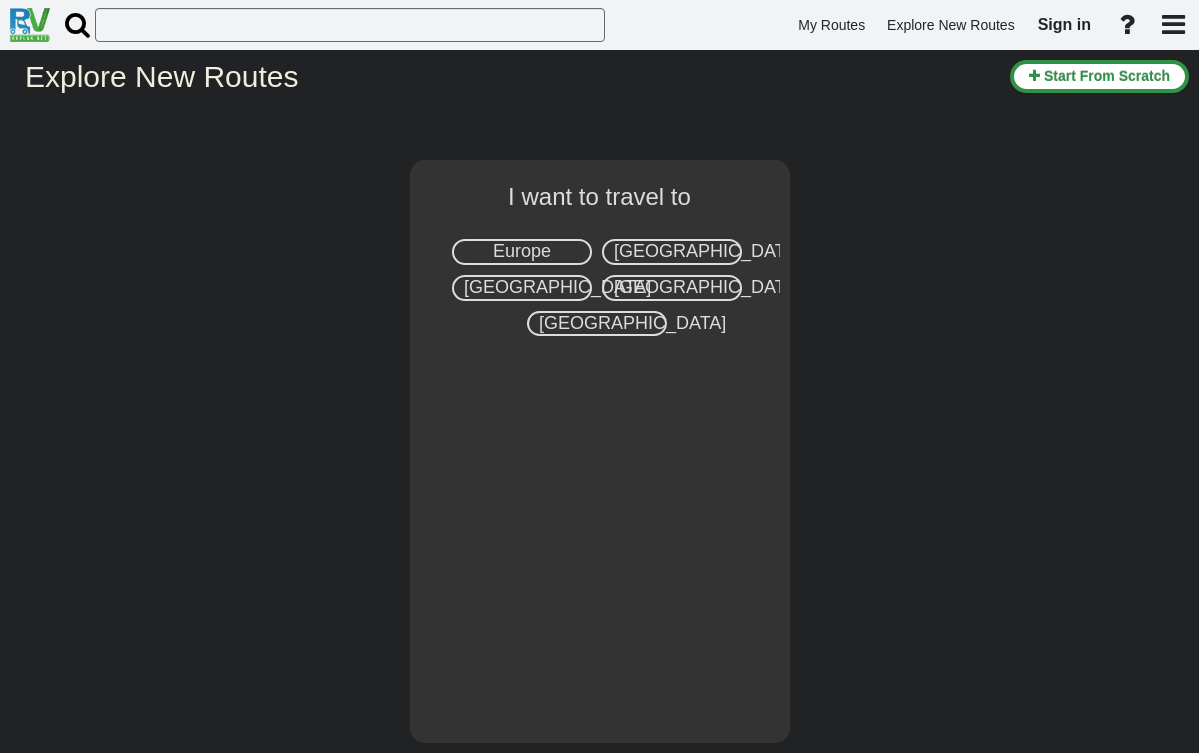 scroll, scrollTop: 0, scrollLeft: 0, axis: both 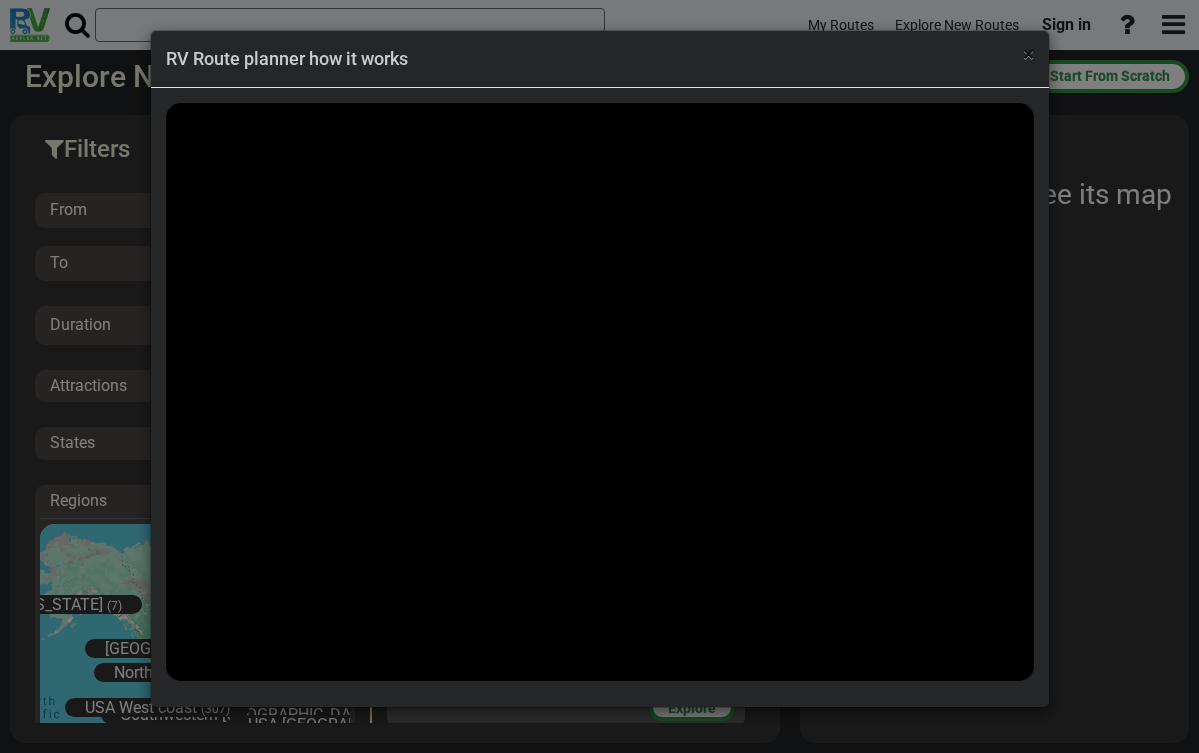 click on "×" at bounding box center [1028, 54] 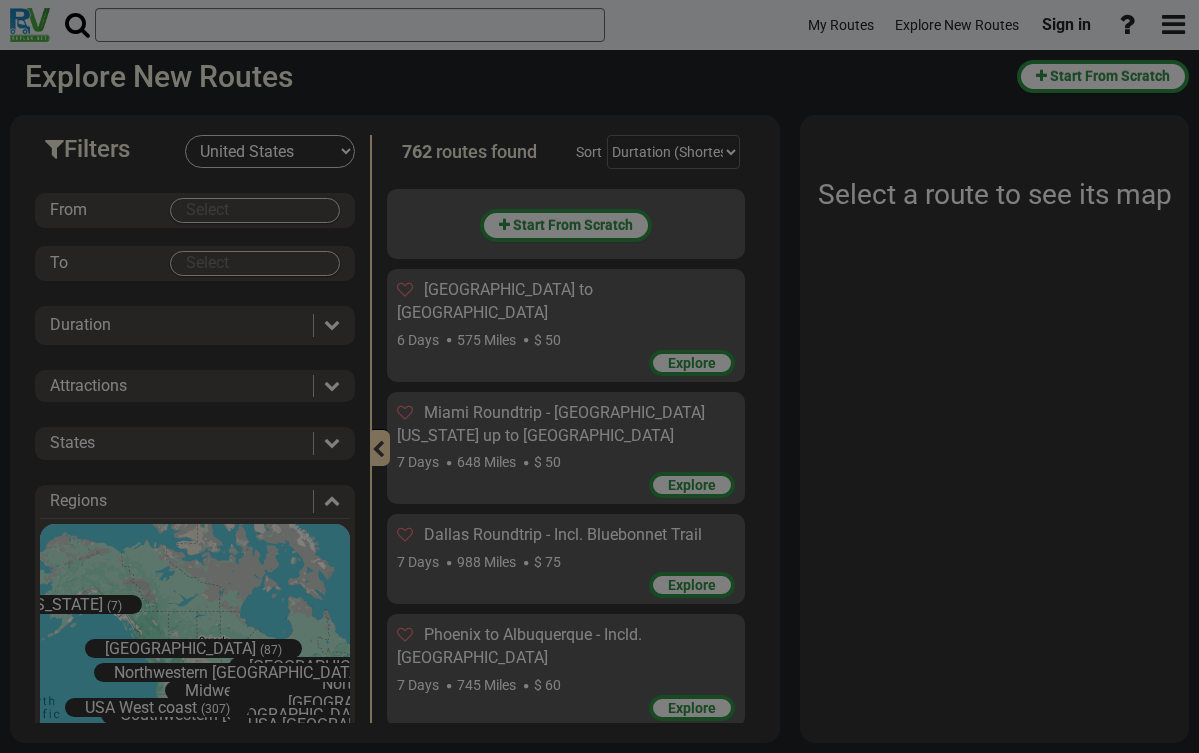 click at bounding box center [600, 222] 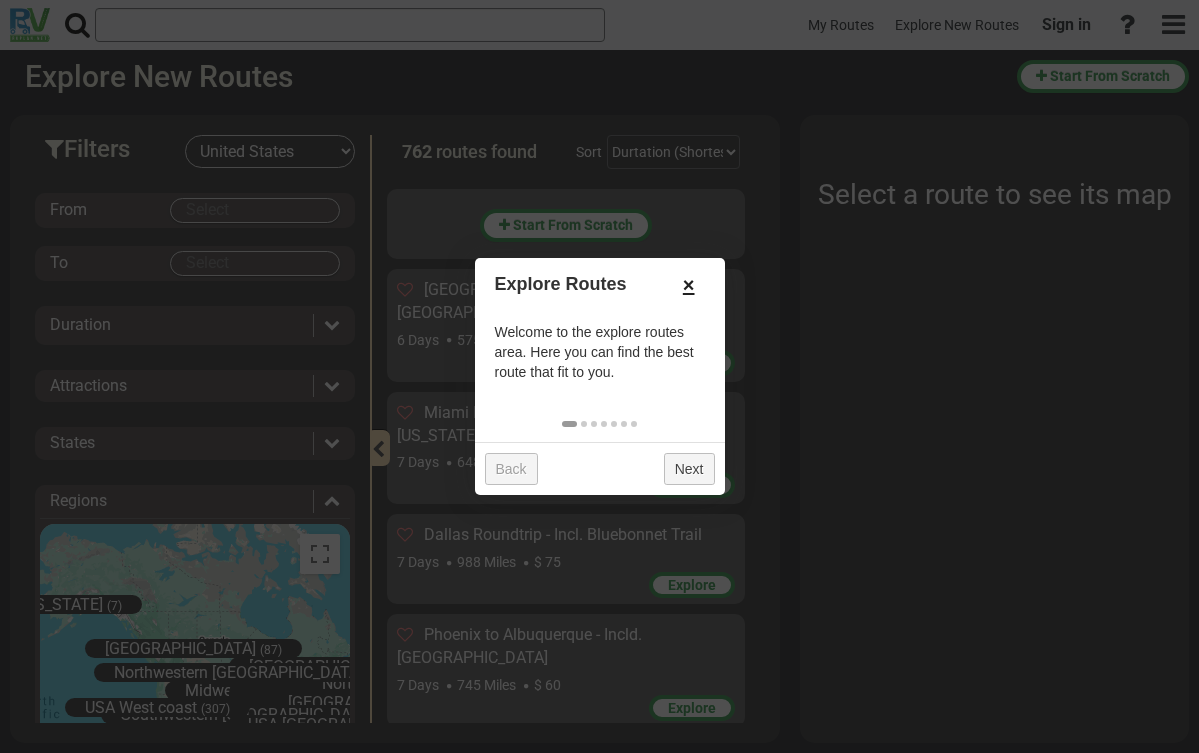 click on "×" at bounding box center (689, 285) 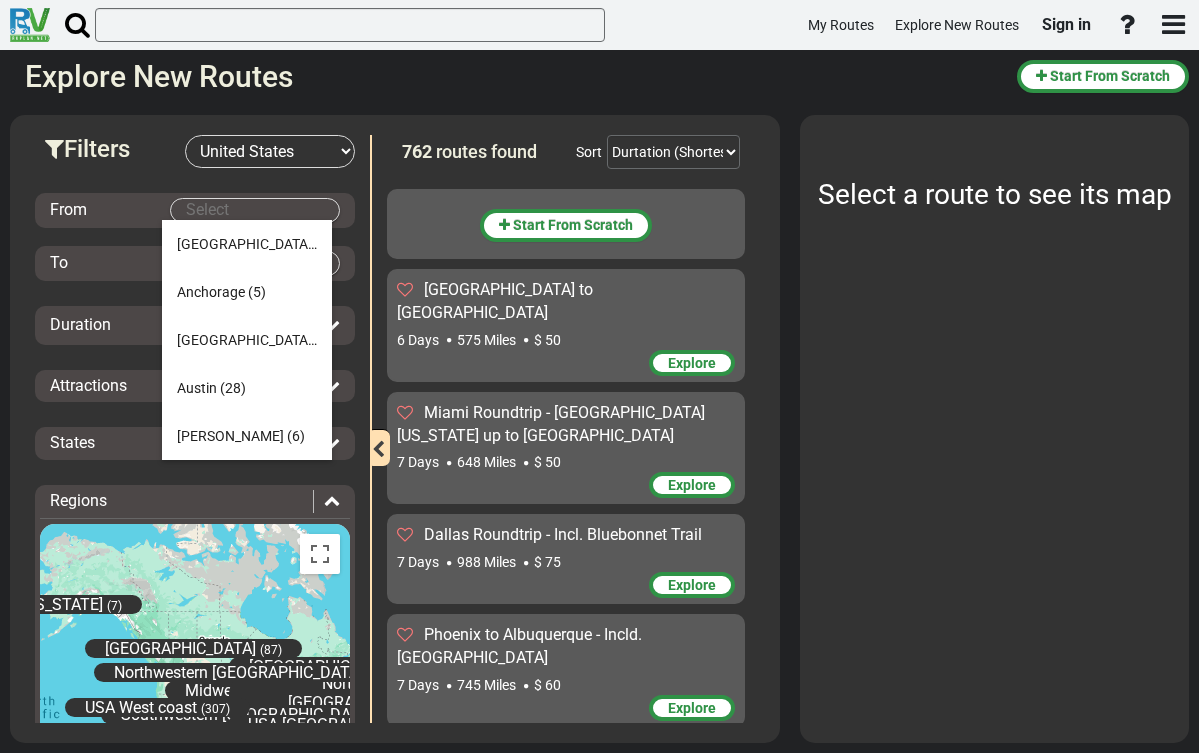 click on "My Routes
Explore New Routes
Sign in
×" at bounding box center (599, 376) 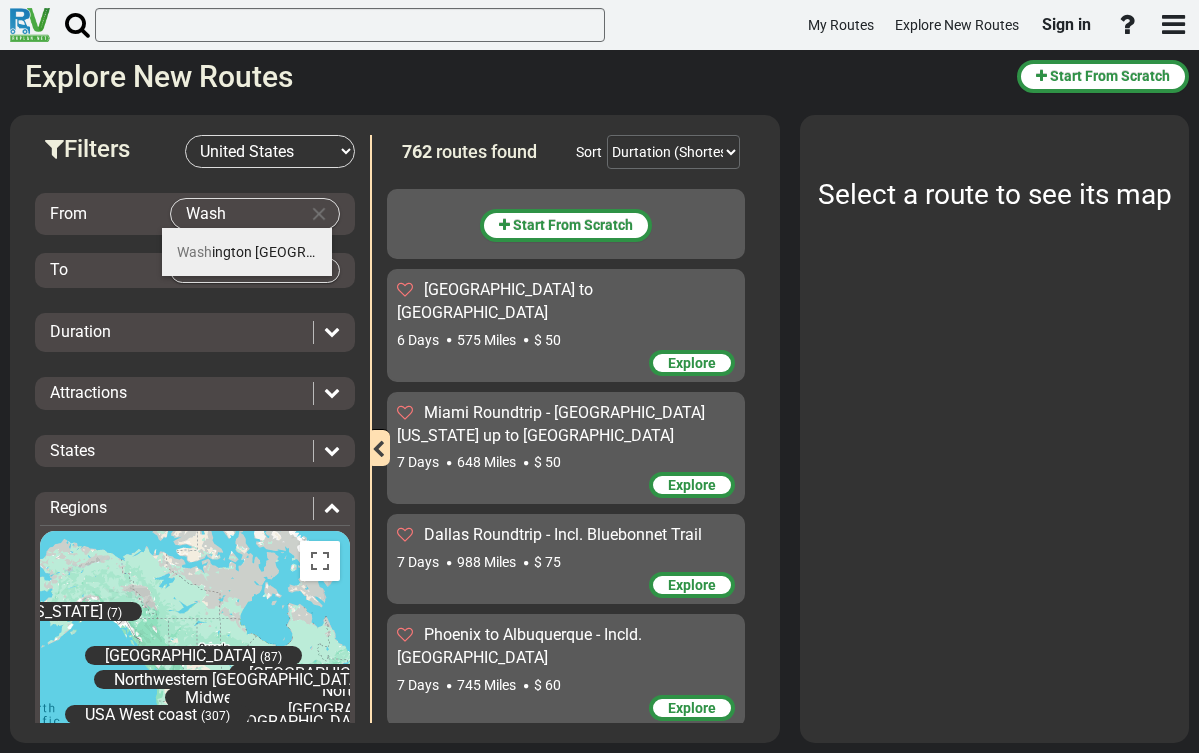 click on "Wash ington DC" at bounding box center [283, 252] 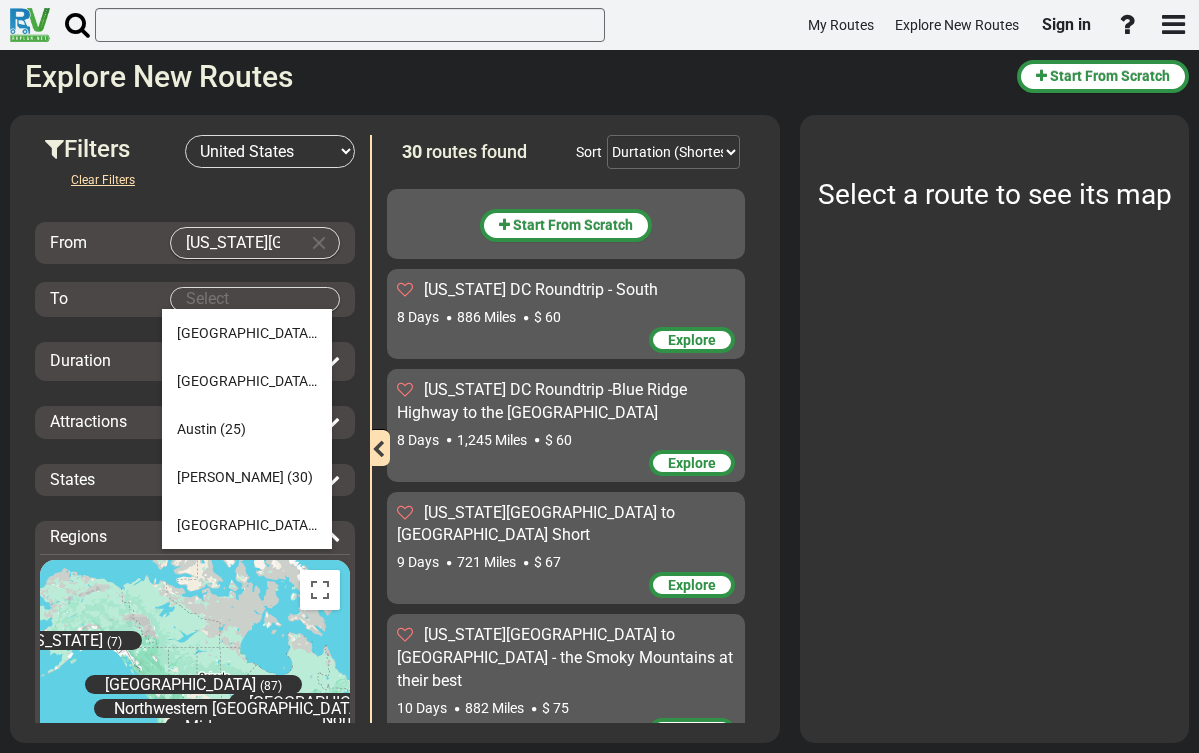 click on "My Routes
Explore New Routes
Sign in
×" at bounding box center (599, 376) 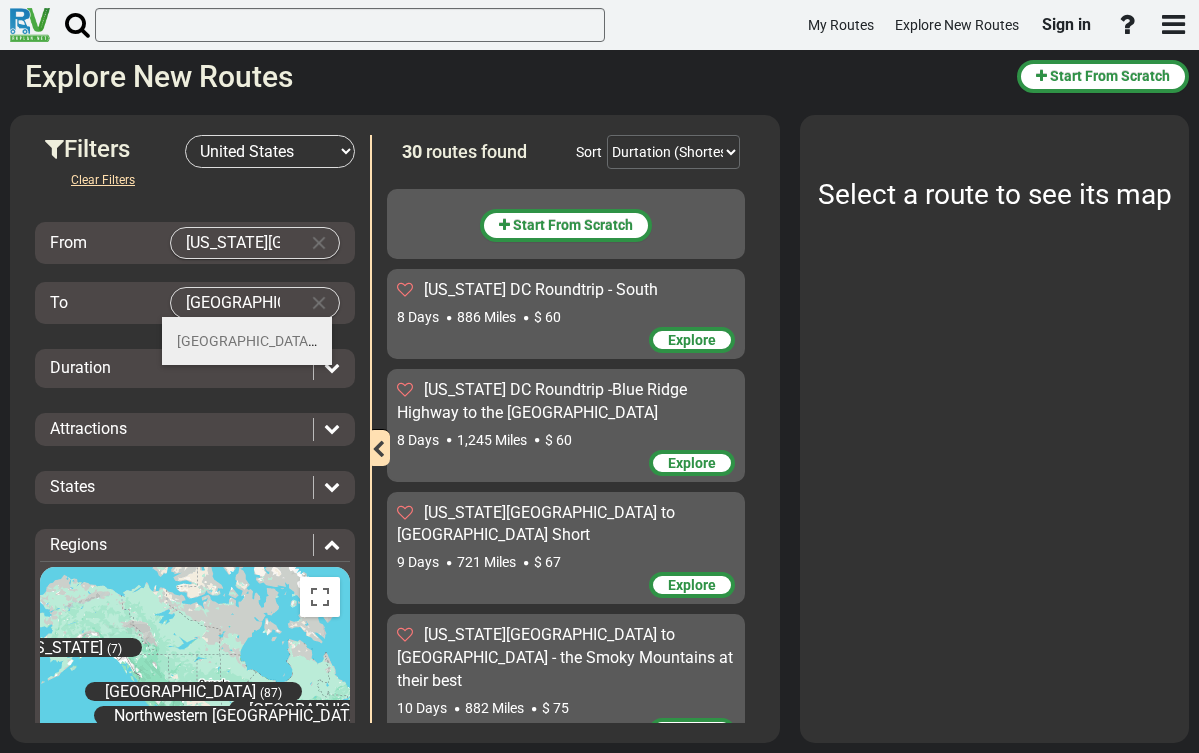 type on "Denver" 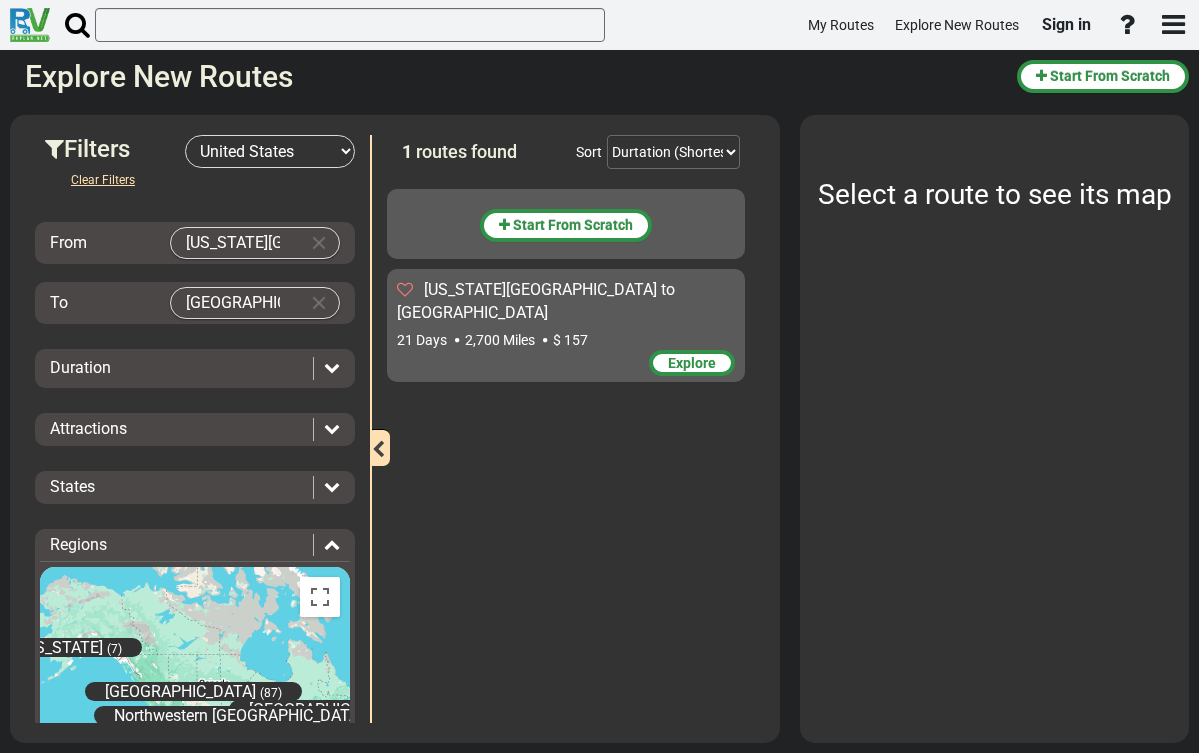 click at bounding box center [332, 367] 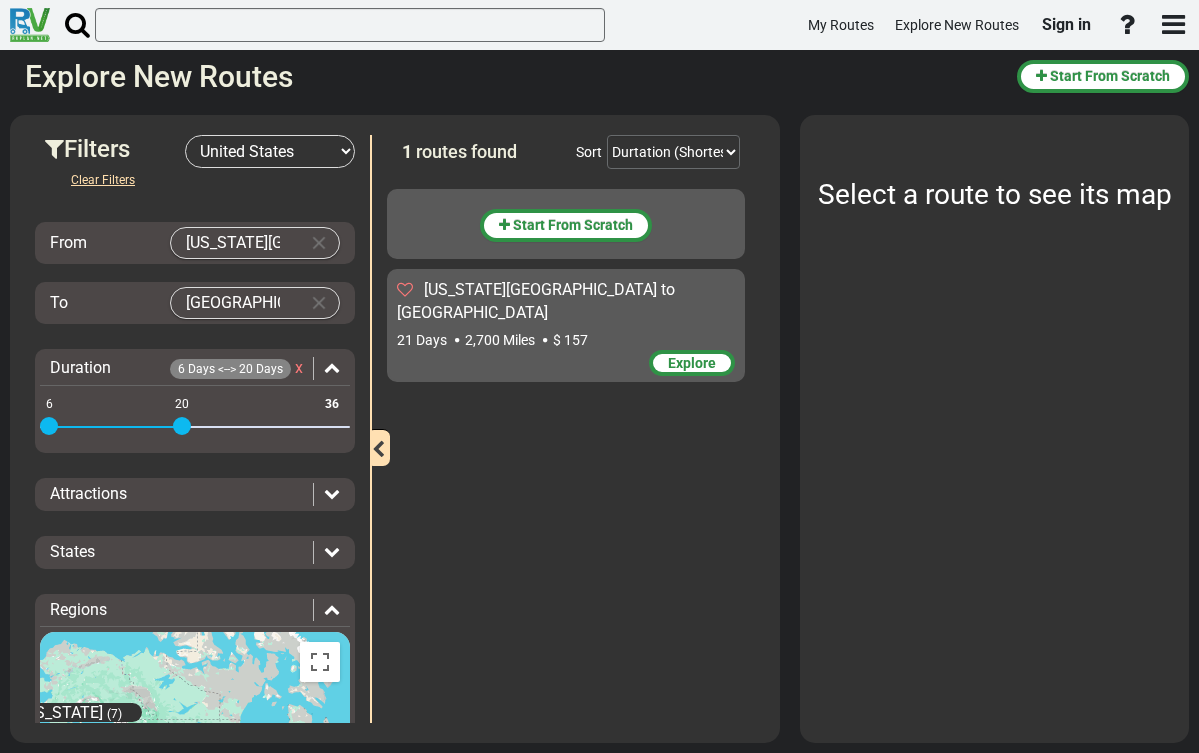 drag, startPoint x: 329, startPoint y: 423, endPoint x: 179, endPoint y: 423, distance: 150 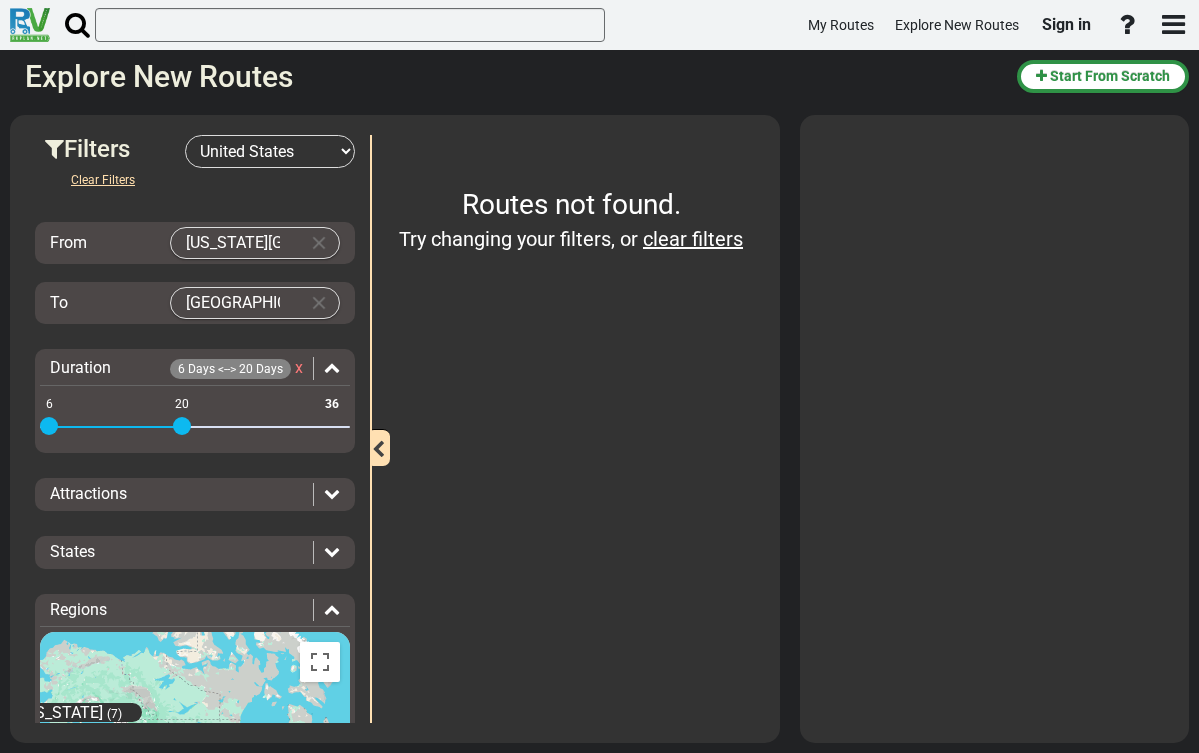click at bounding box center (182, 426) 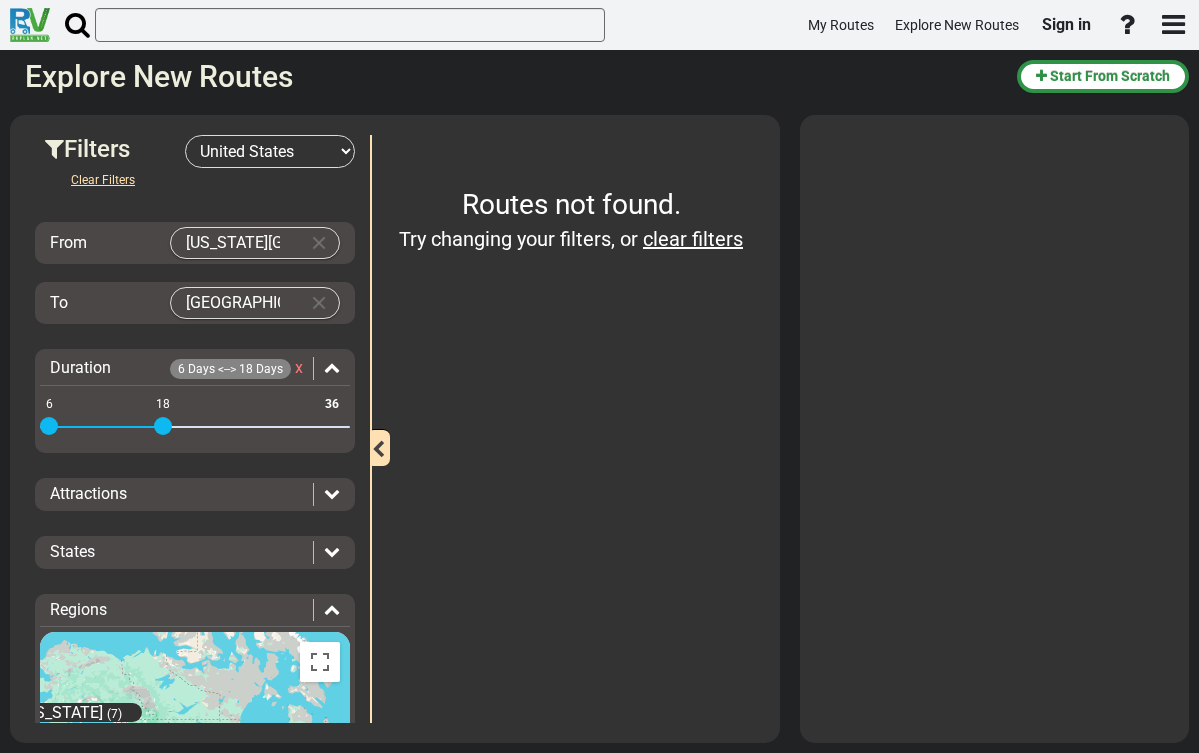 drag, startPoint x: 182, startPoint y: 426, endPoint x: 163, endPoint y: 426, distance: 19 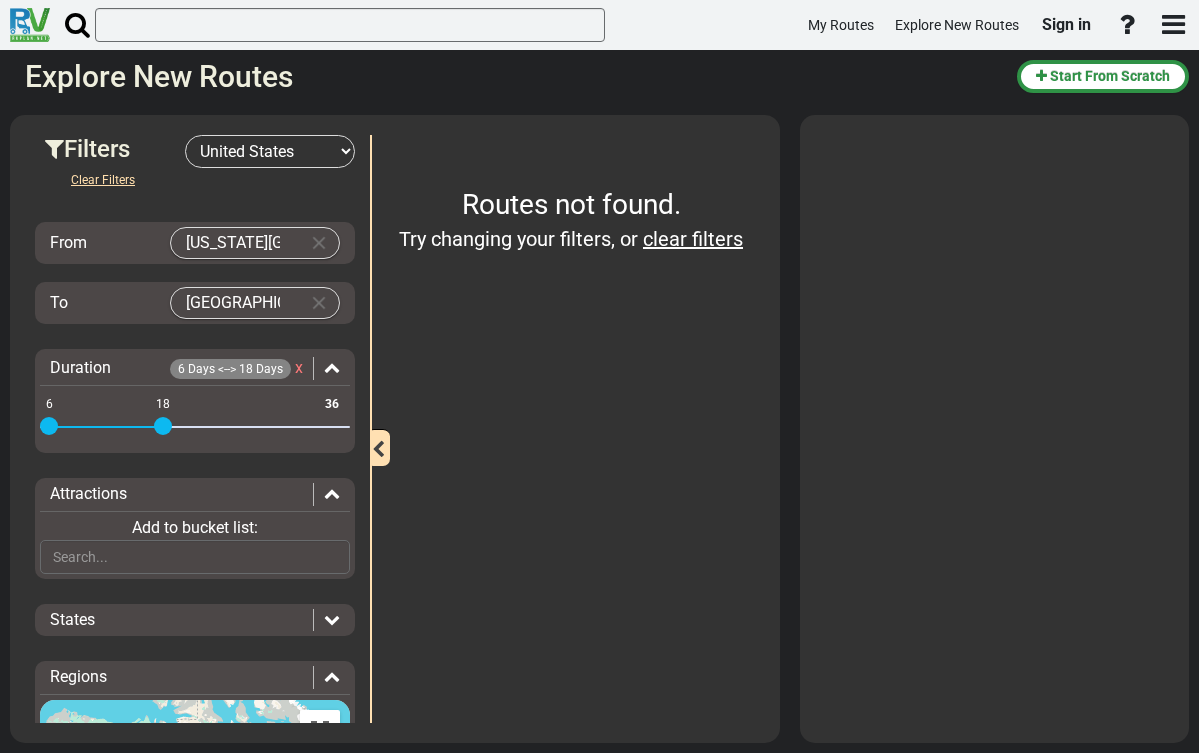 click at bounding box center [332, 493] 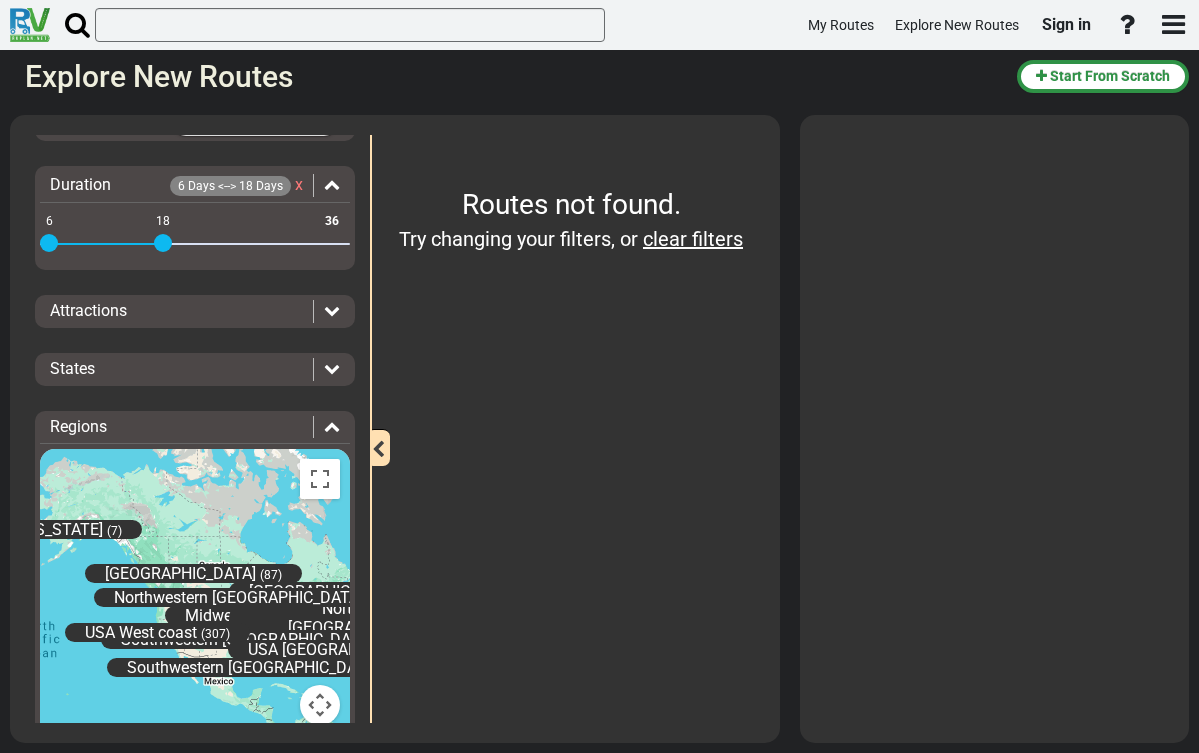 scroll, scrollTop: 184, scrollLeft: 0, axis: vertical 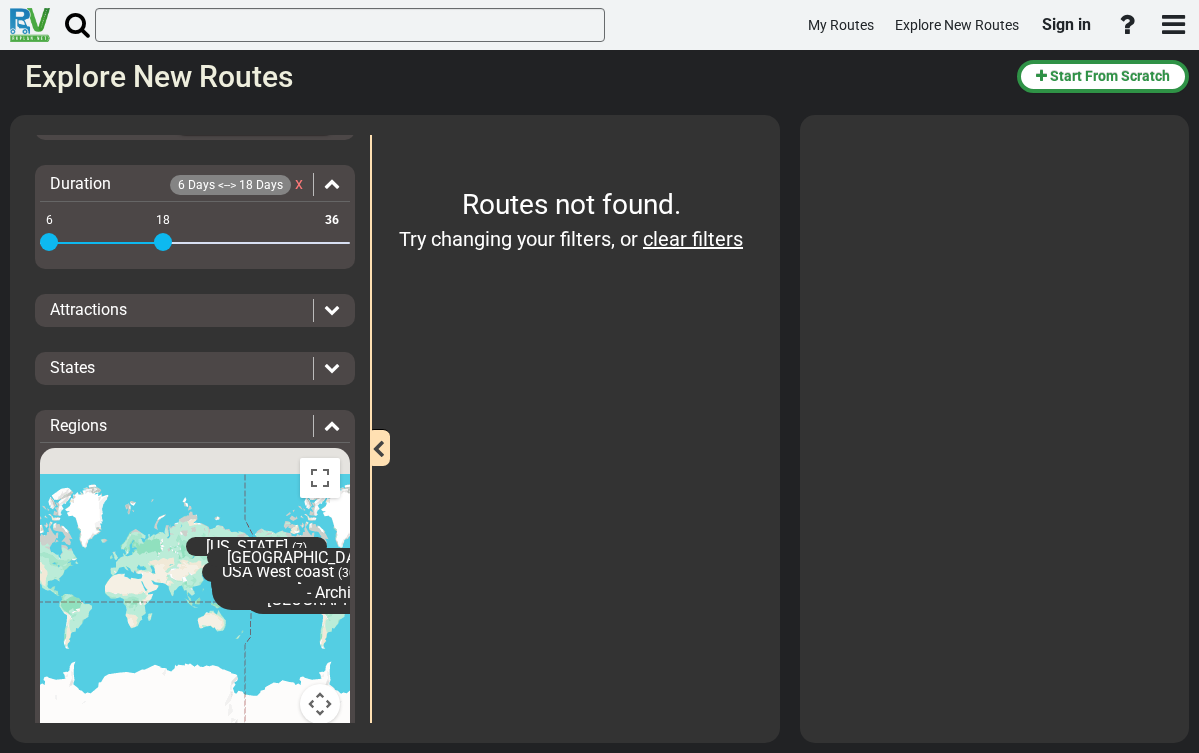 click on "Alaska   (7) East Canada   (96) Midwestern USA   (304) Northeastern USA - Archived   (214) Northwestern USA   (209) Southwestern USA   (482) Southwestern USA - Archived   (342) USA East Coast   (394) USA West coast   (307) West Canada   (87)" at bounding box center [195, 598] 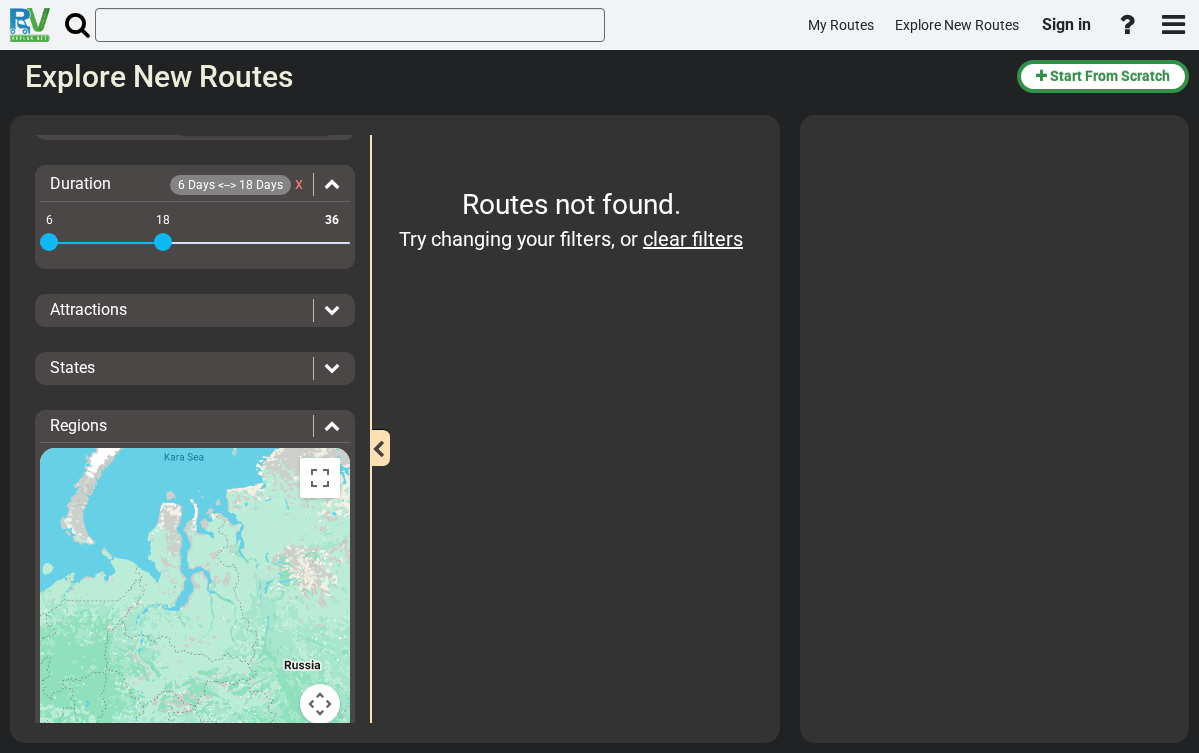 click at bounding box center (332, 367) 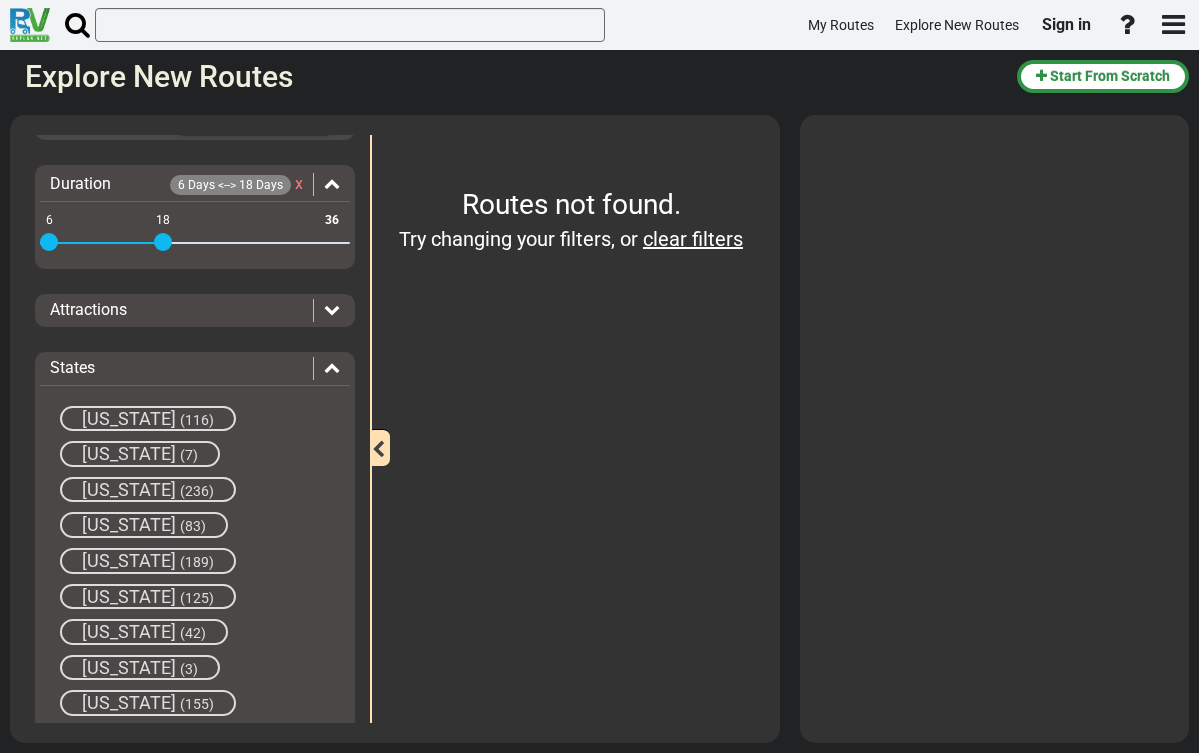 click at bounding box center [332, 309] 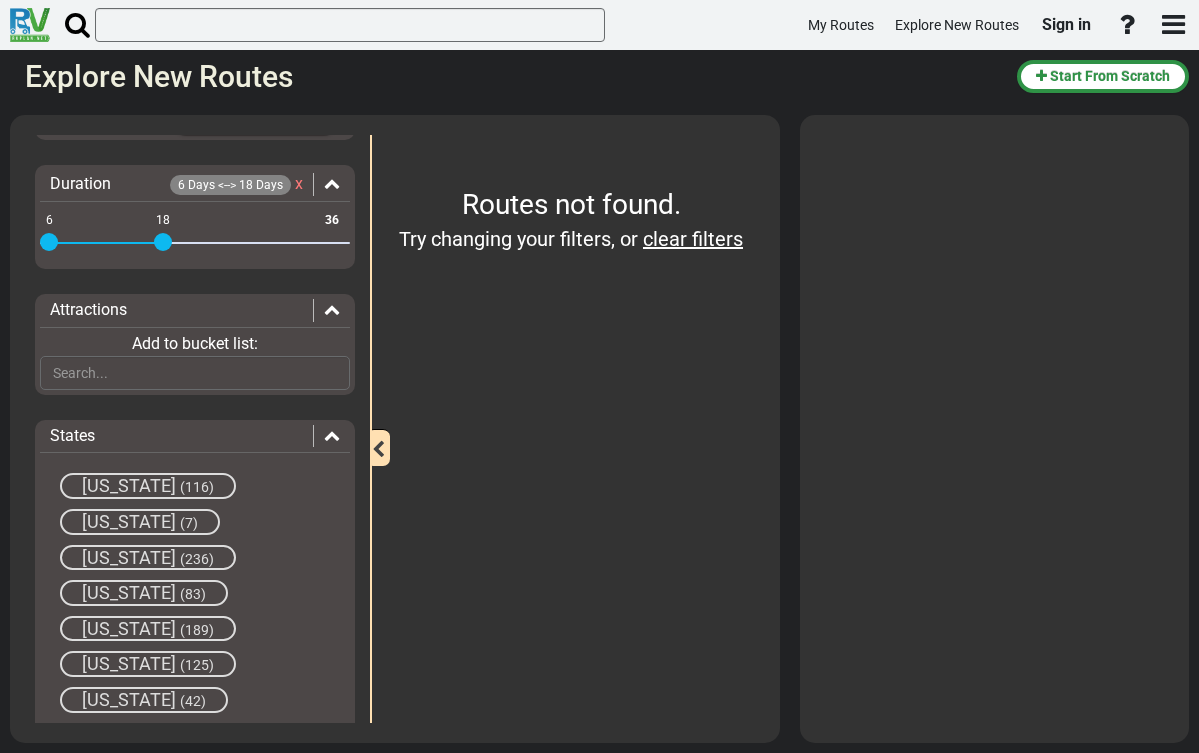 click at bounding box center [332, 435] 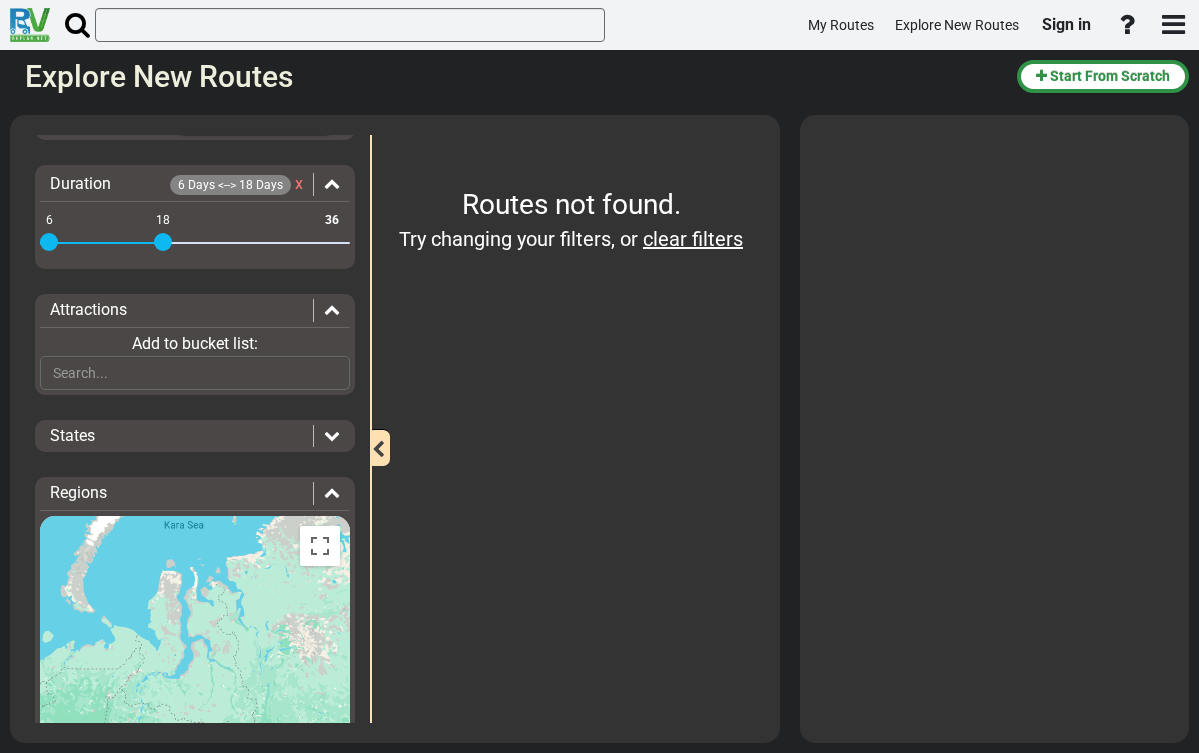 click at bounding box center [332, 435] 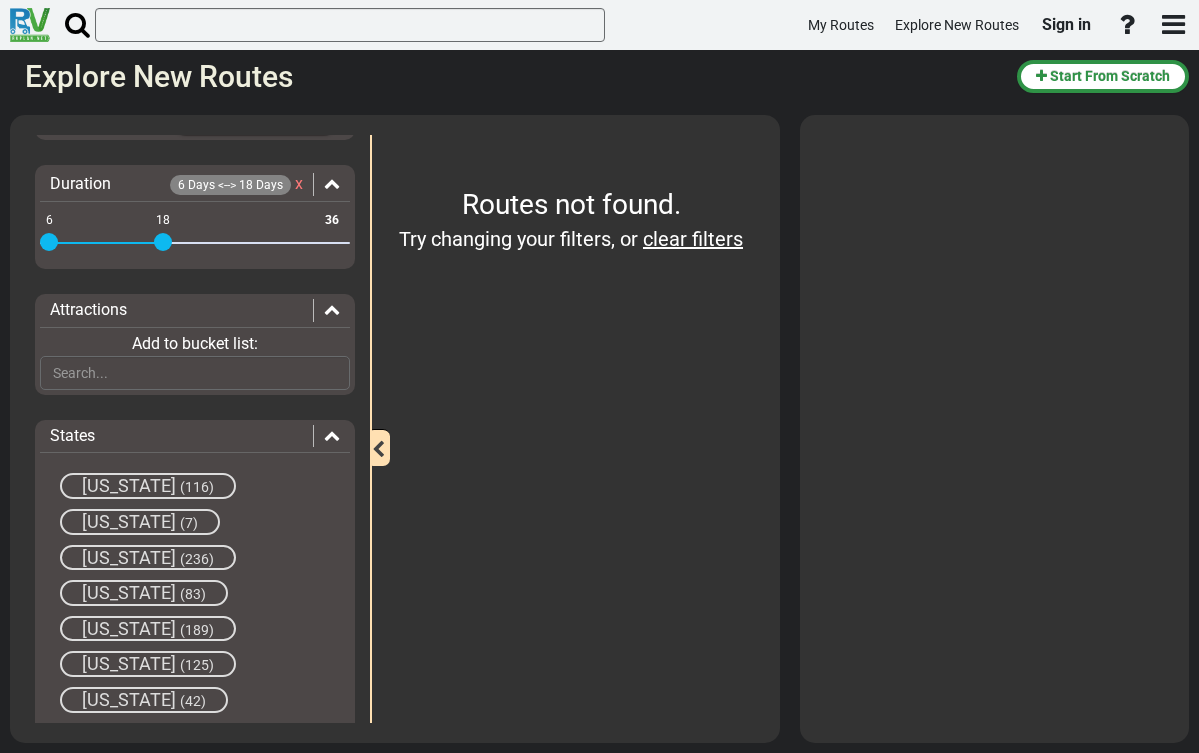 click at bounding box center [332, 435] 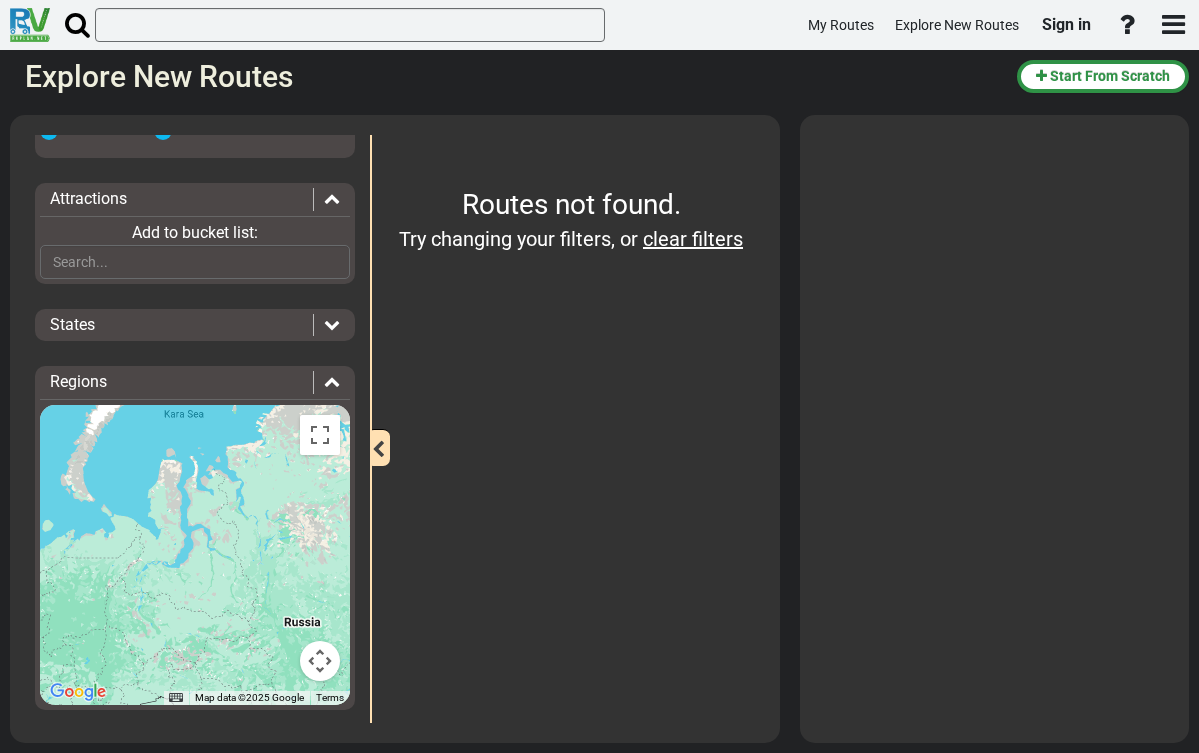 scroll, scrollTop: 294, scrollLeft: 0, axis: vertical 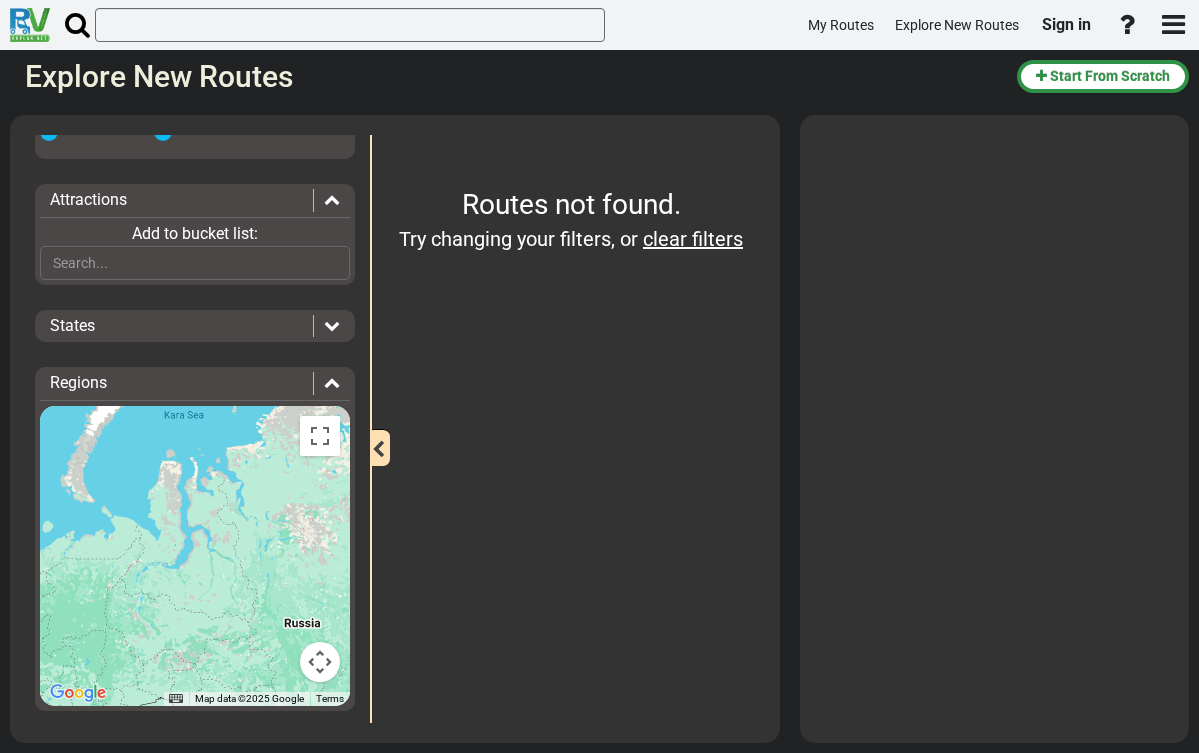click at bounding box center (332, 325) 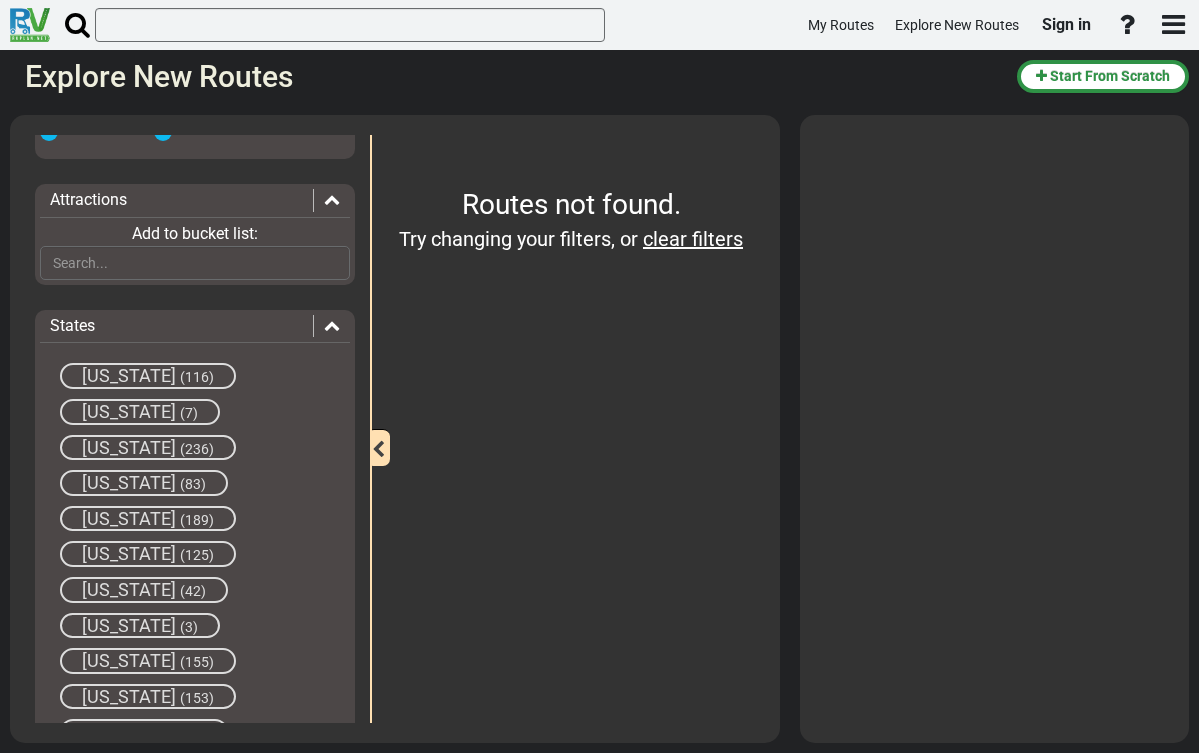 scroll, scrollTop: 0, scrollLeft: 0, axis: both 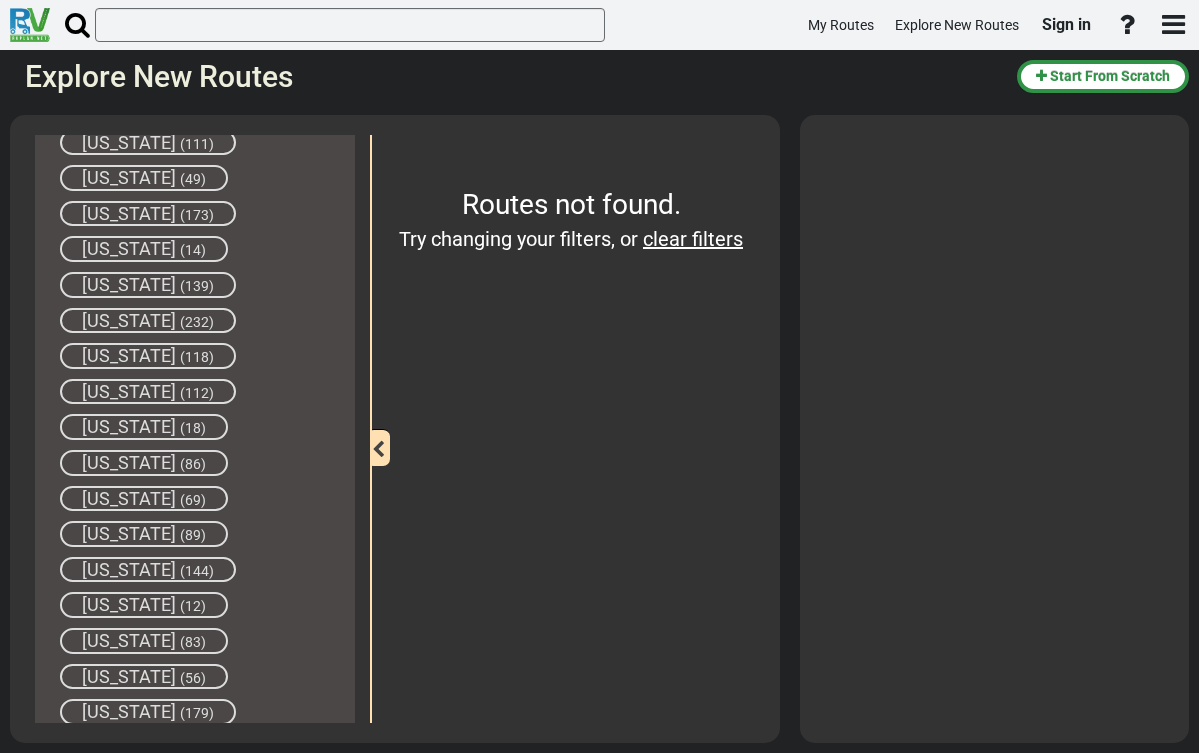 click on "Pennsylvania" at bounding box center (129, 569) 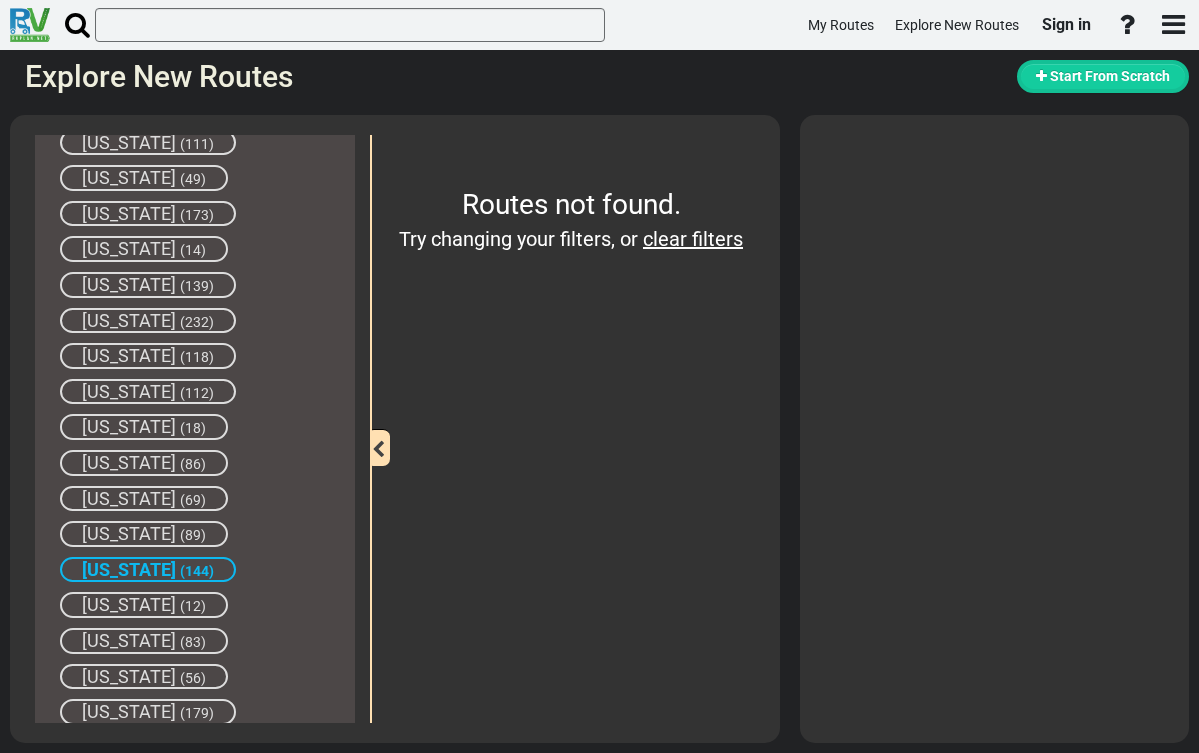 click on "Start From Scratch" at bounding box center (1110, 76) 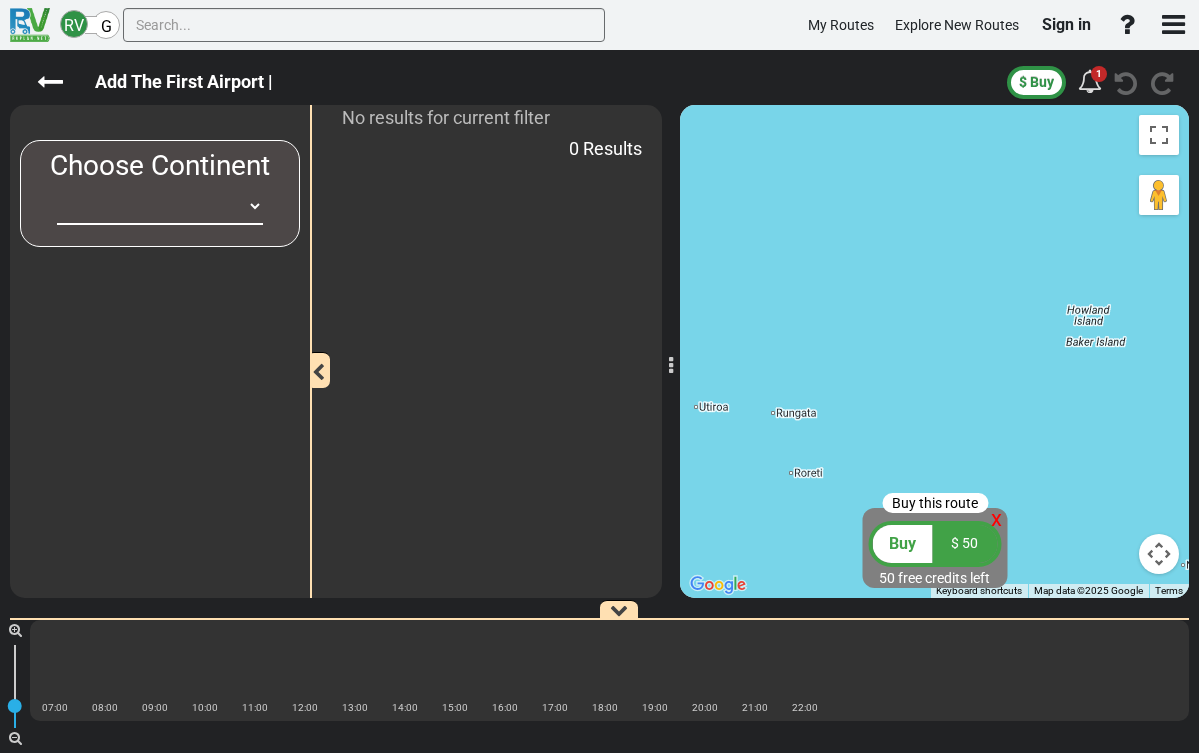 select on "number:2" 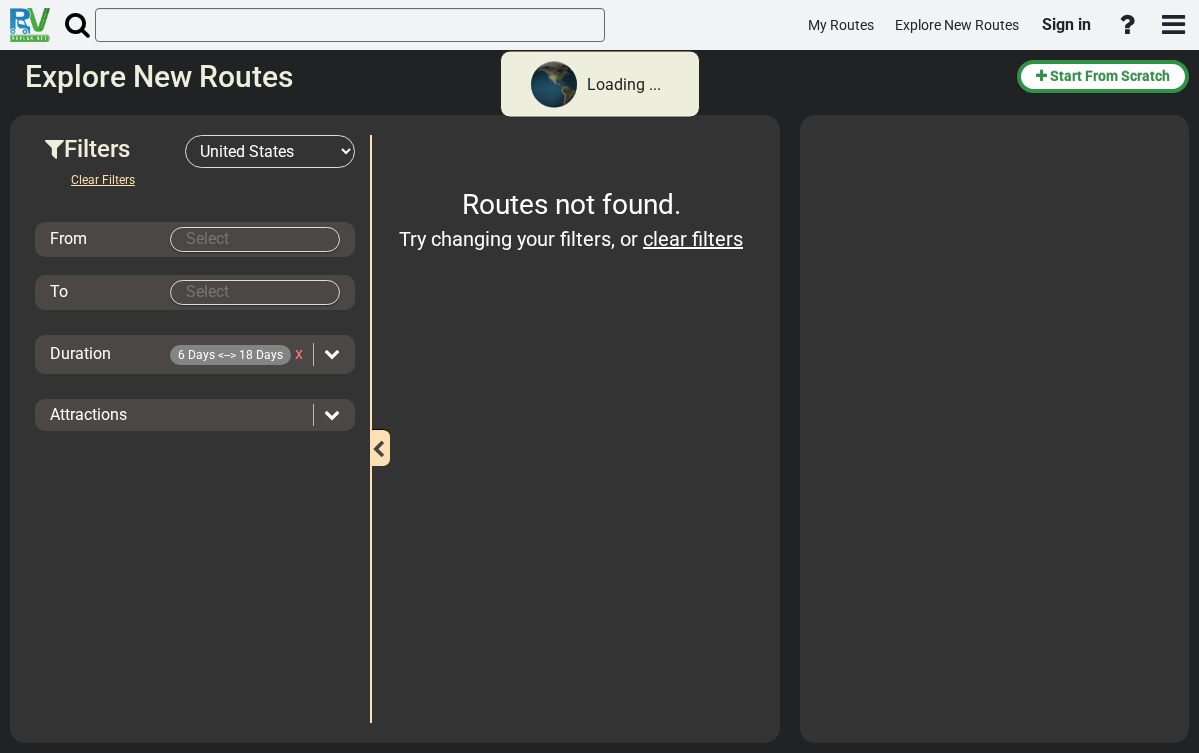 type on "Washington DC" 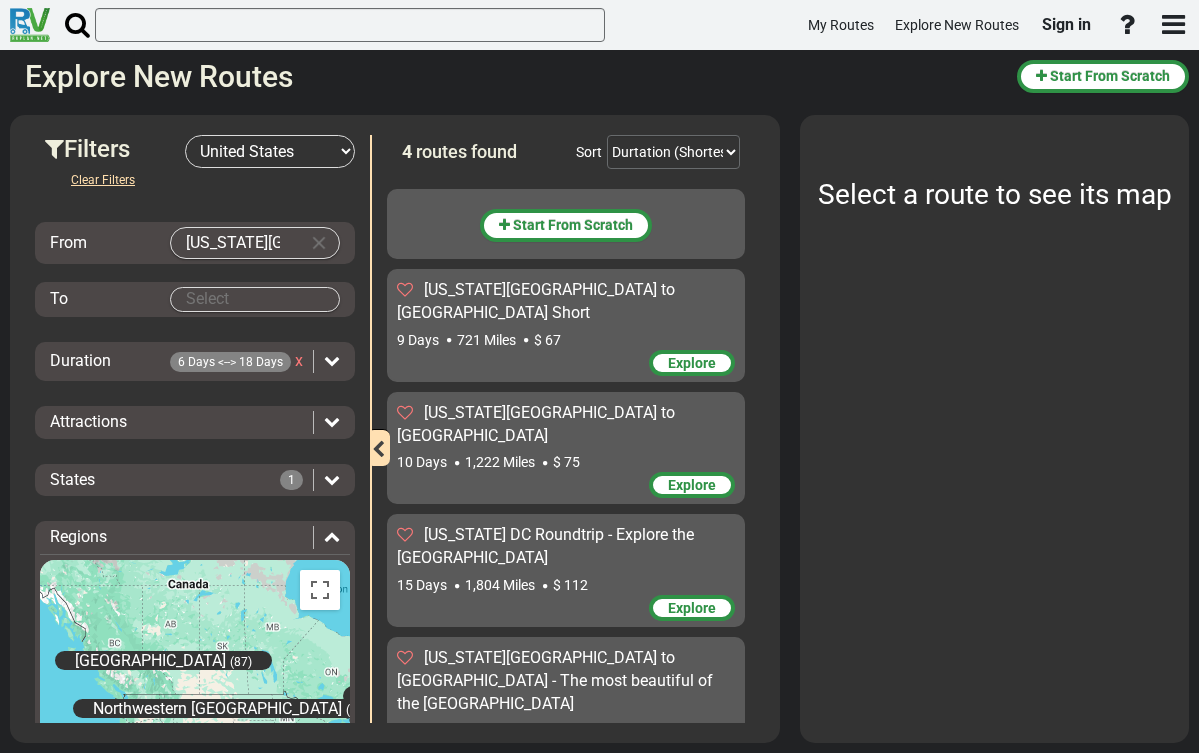 click on "My Routes
Explore New Routes
Sign in
×" at bounding box center [599, 376] 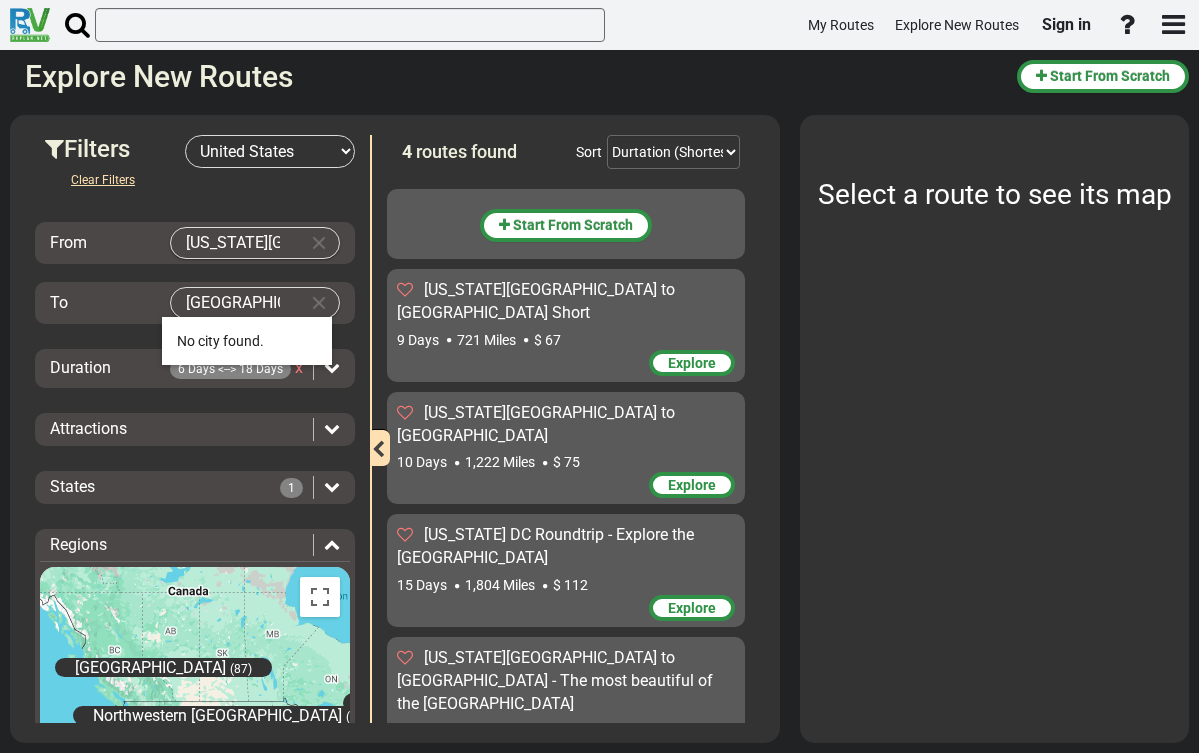 click on "My Routes
Explore New Routes
Sign in
×" at bounding box center [599, 376] 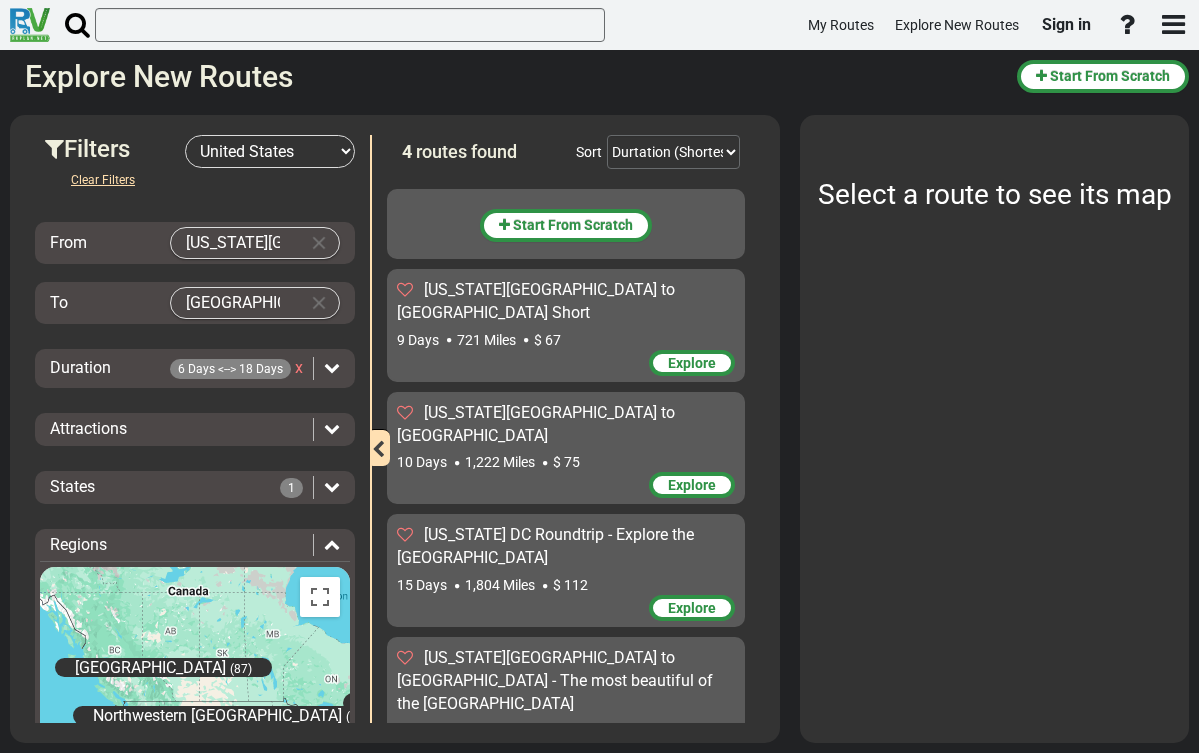 scroll, scrollTop: 0, scrollLeft: 0, axis: both 